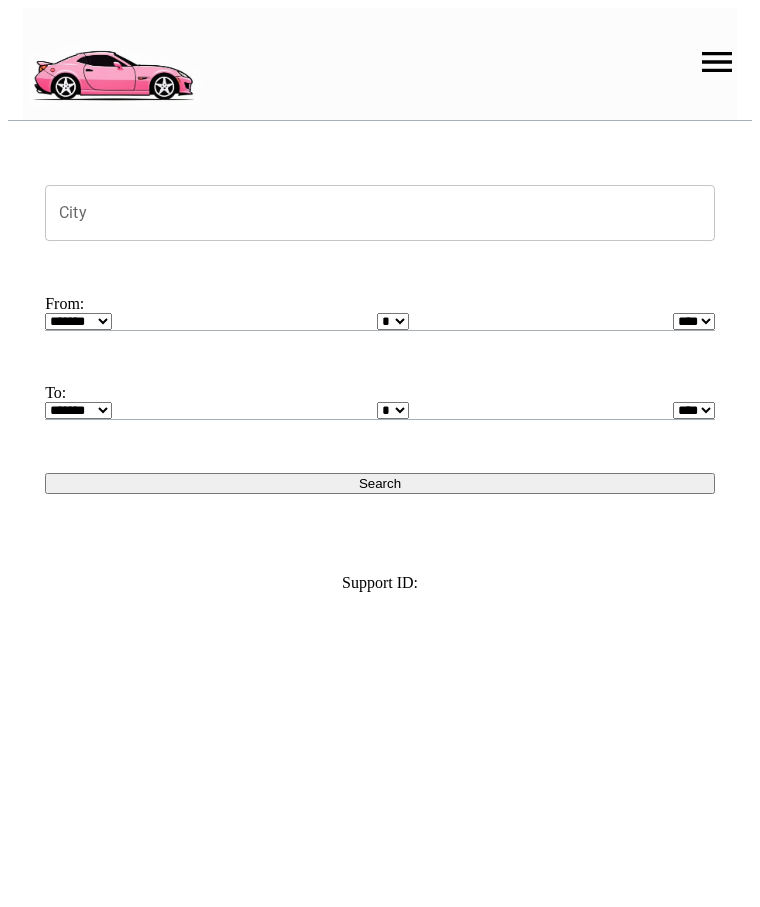 scroll, scrollTop: 0, scrollLeft: 0, axis: both 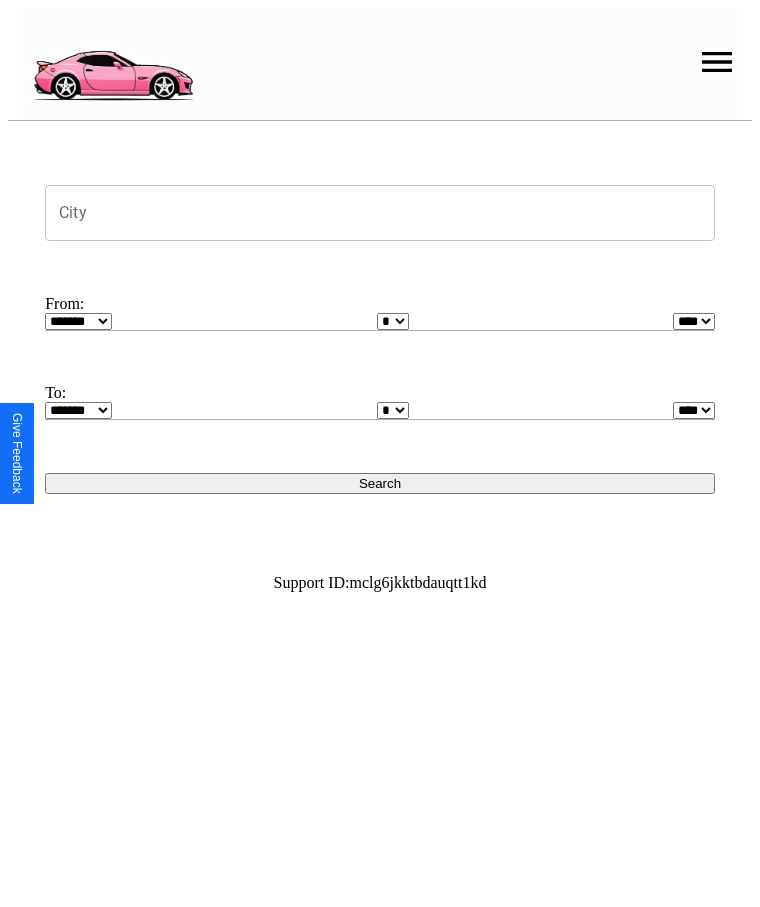 click at bounding box center (717, 62) 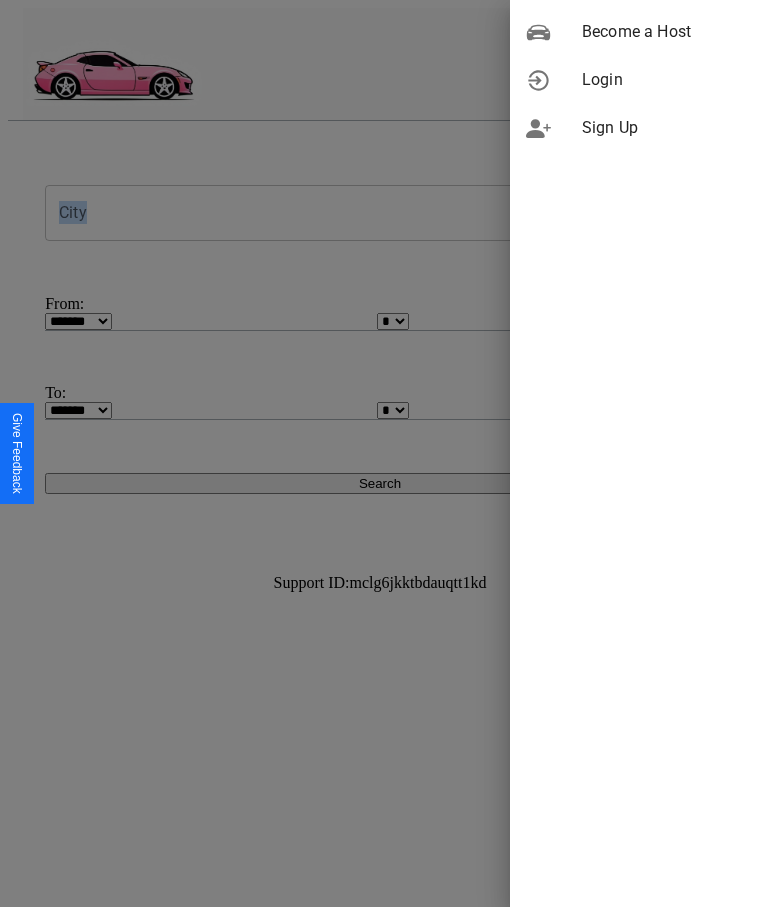 click on "Login" at bounding box center (663, 80) 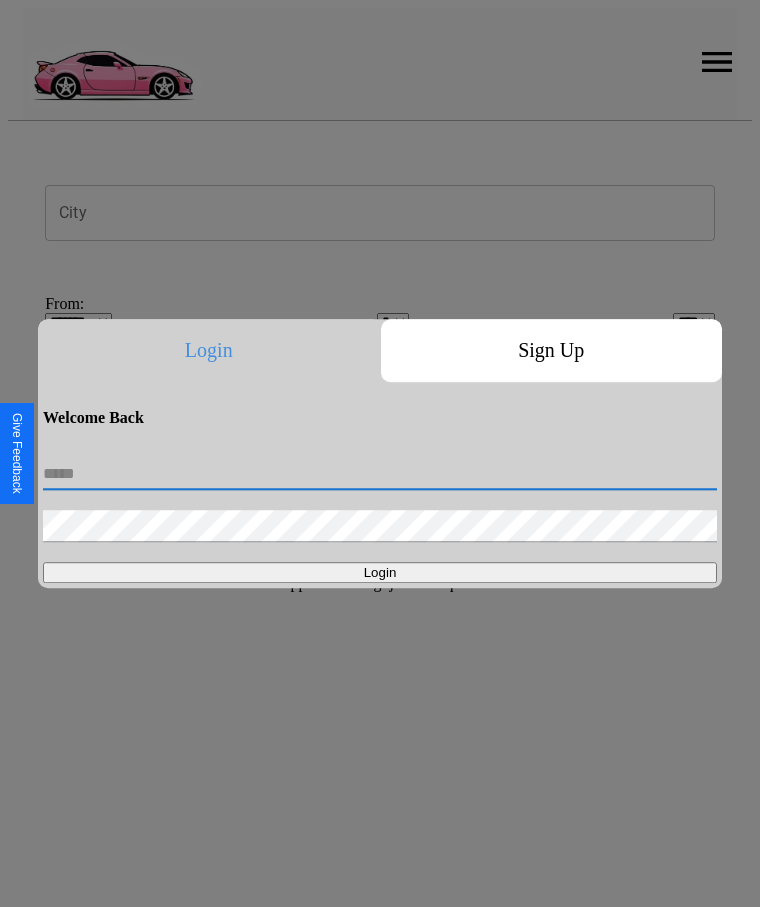 click at bounding box center [380, 474] 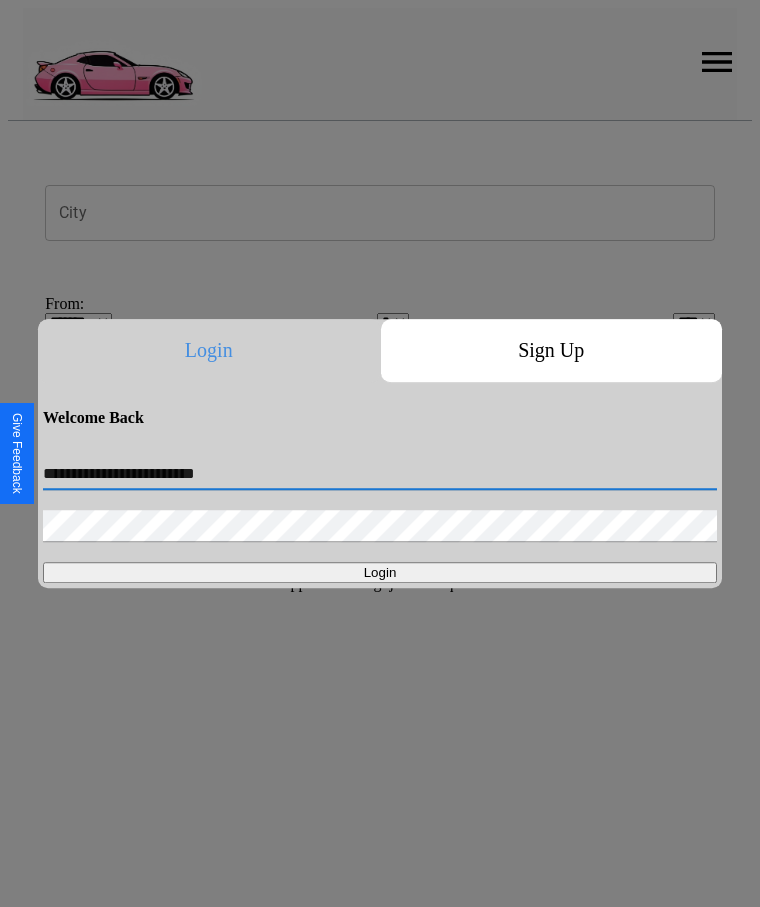 type on "**********" 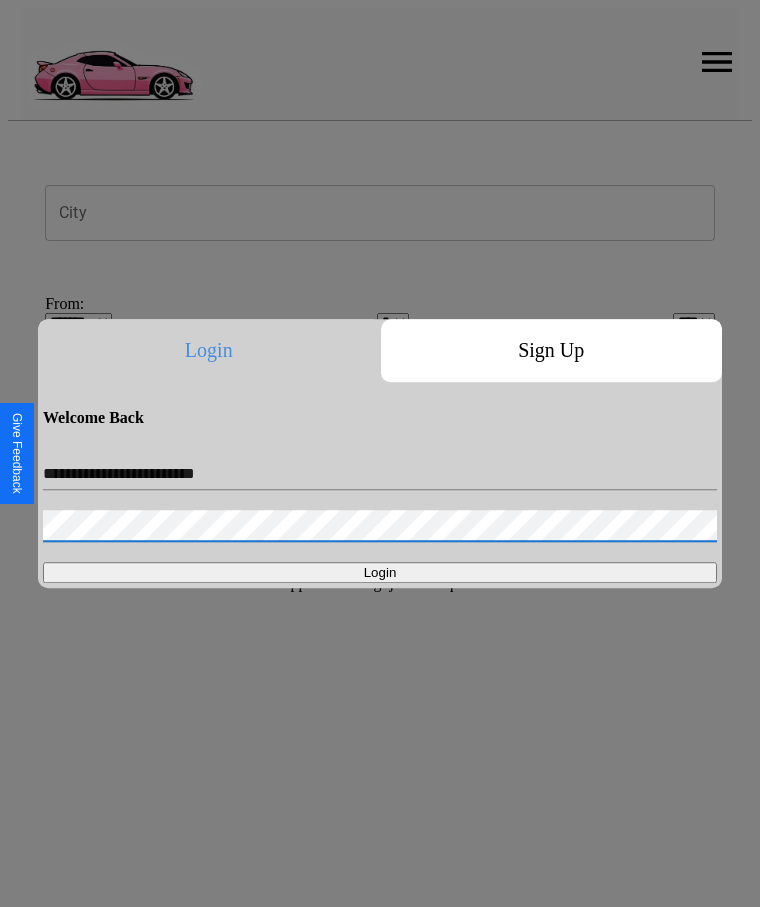 click on "Login" at bounding box center (380, 572) 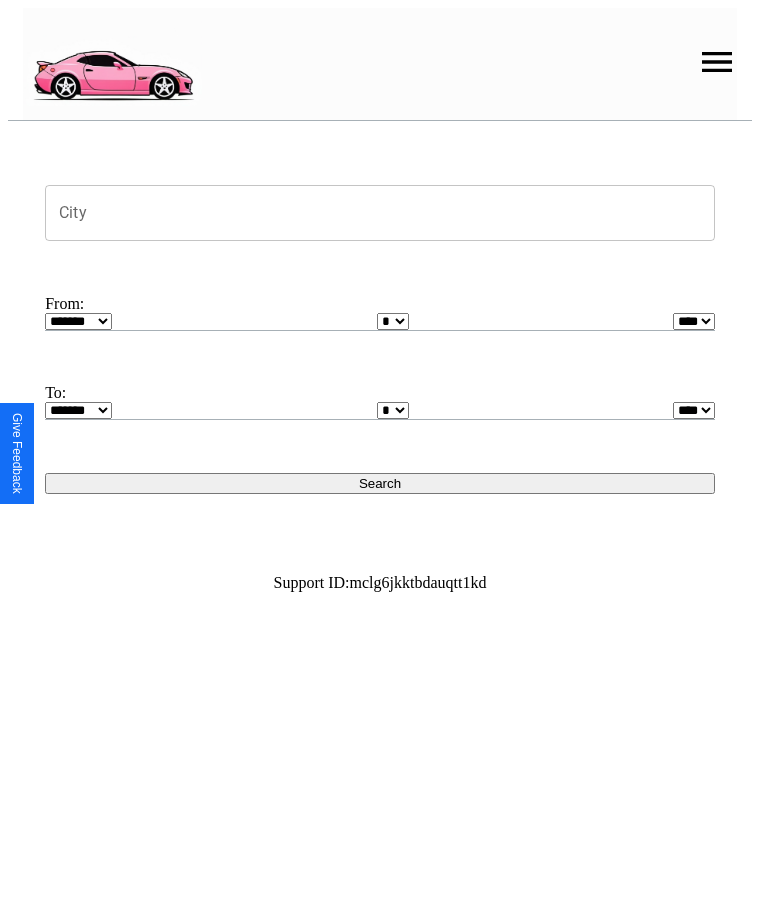 click on "City" at bounding box center [380, 213] 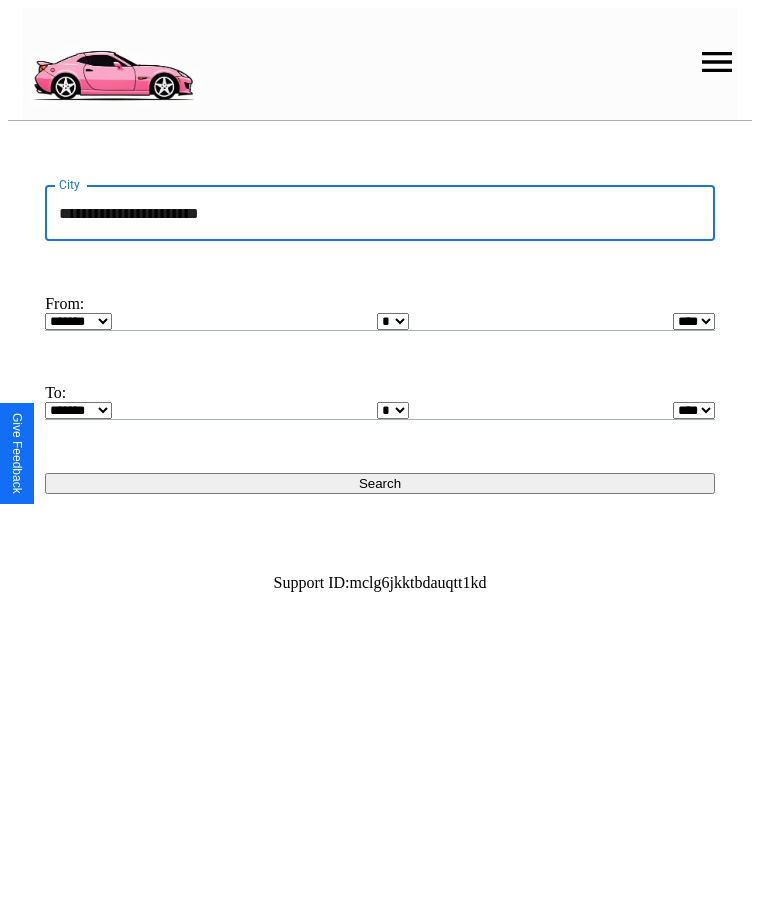 type on "**********" 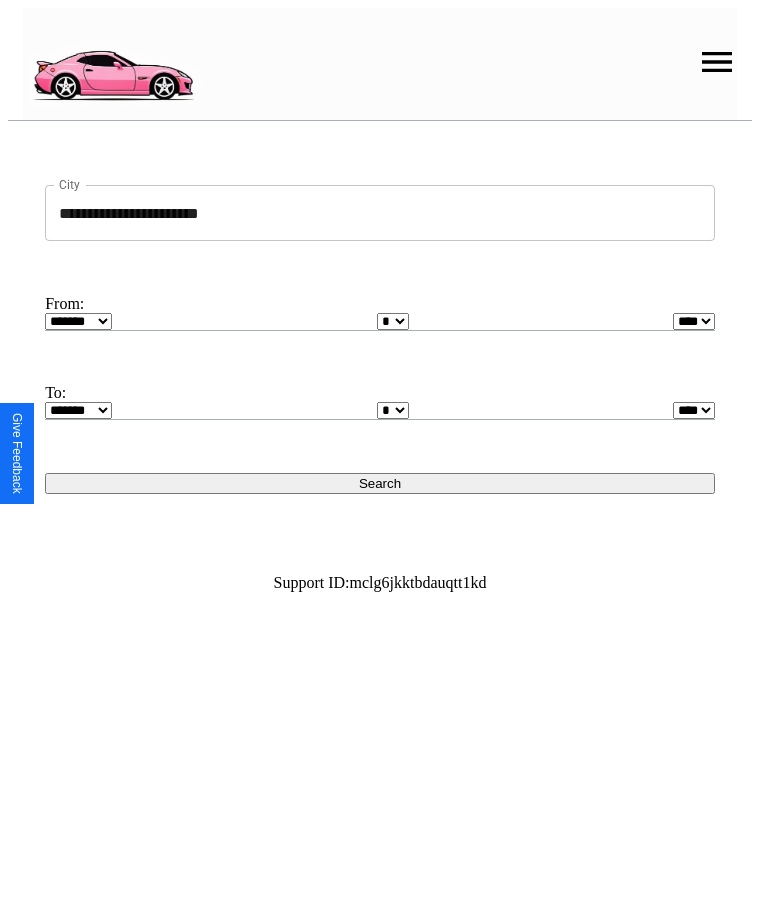 click on "******* ******** ***** ***** *** **** **** ****** ********* ******* ******** ********" at bounding box center (78, 321) 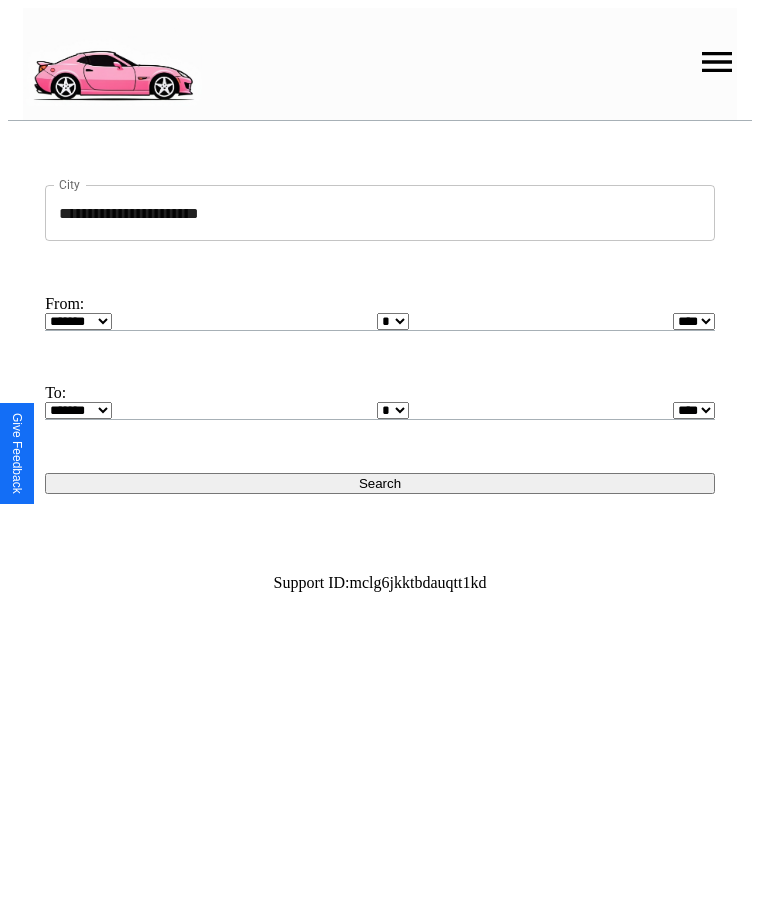 click on "* * * * * * * * * ** ** ** ** ** ** ** ** ** ** ** ** ** ** ** ** ** ** ** ** ** **" at bounding box center (393, 321) 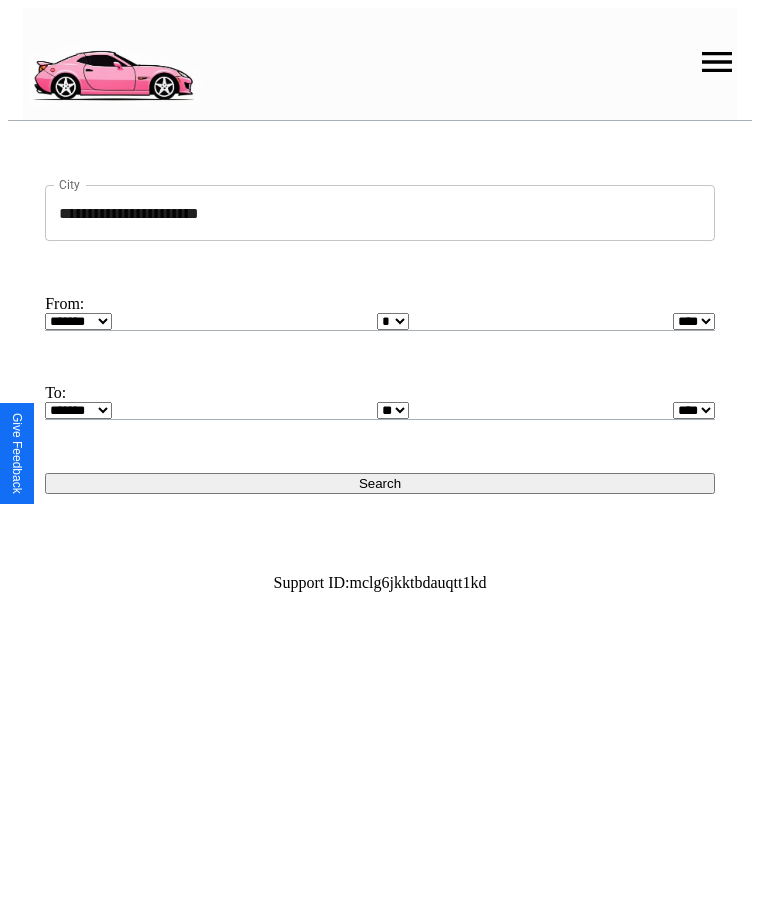 click on "Search" at bounding box center (380, 483) 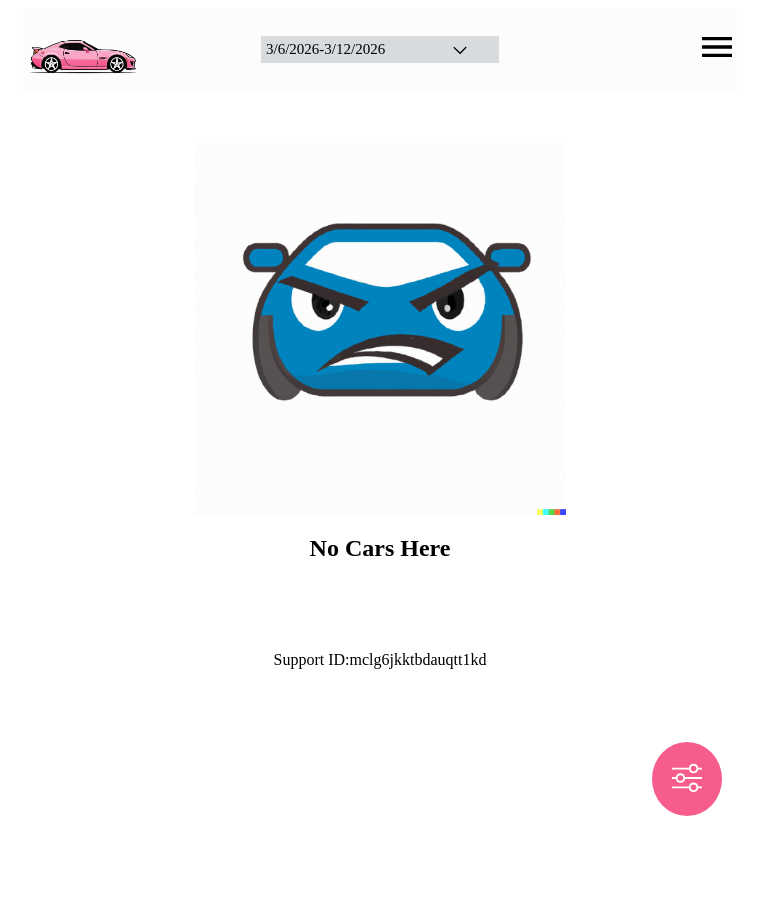 scroll, scrollTop: 0, scrollLeft: 0, axis: both 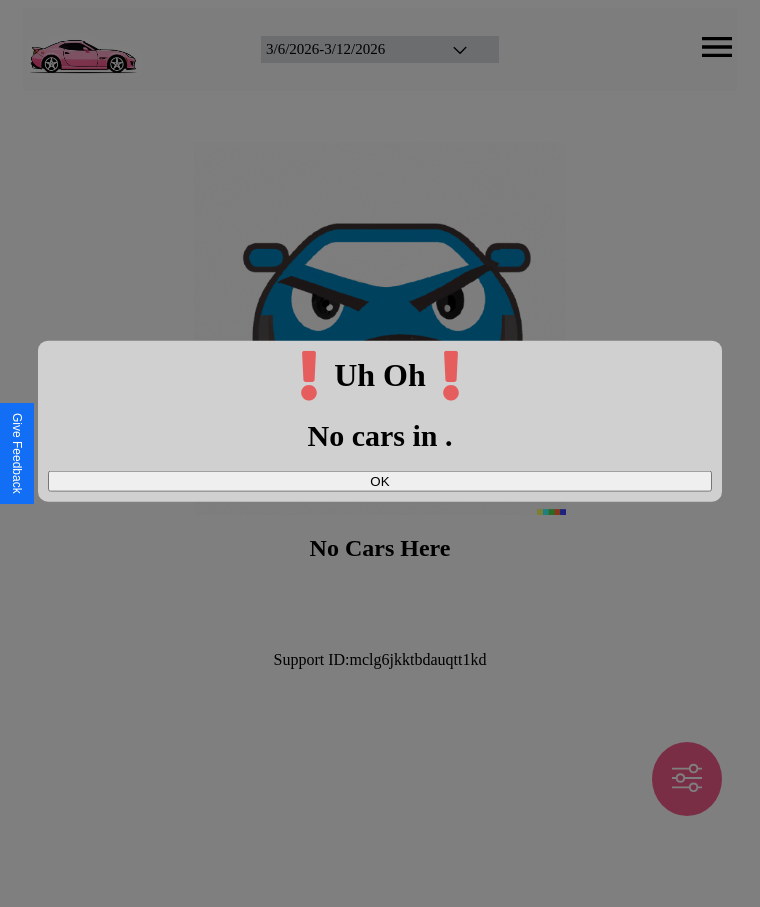 click on "OK" at bounding box center (380, 480) 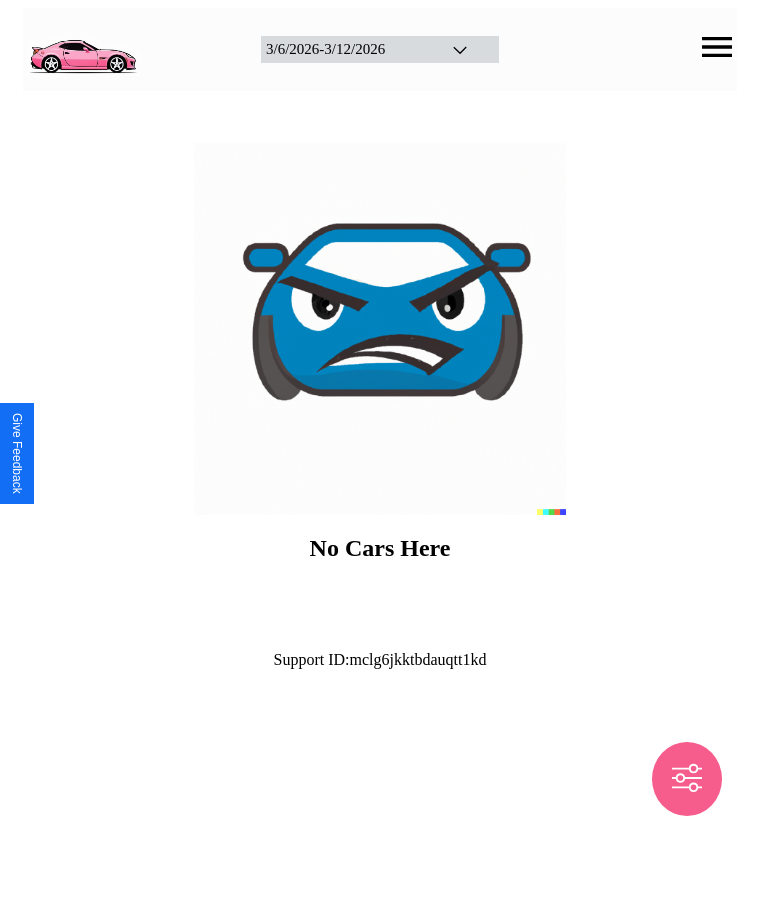 click at bounding box center (82, 47) 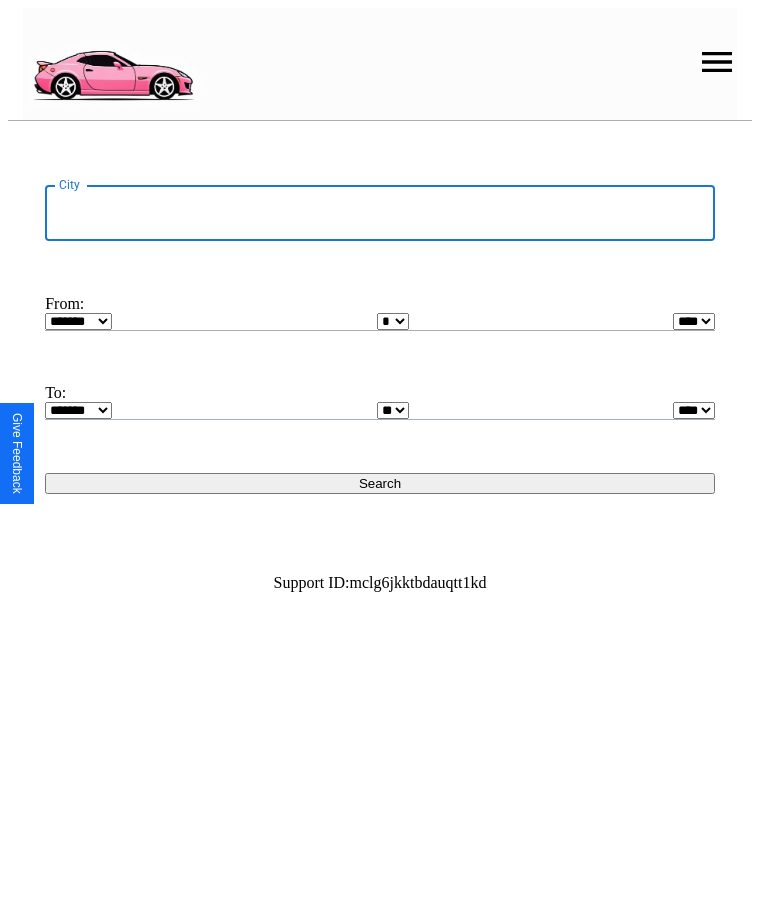 click on "City" at bounding box center [380, 213] 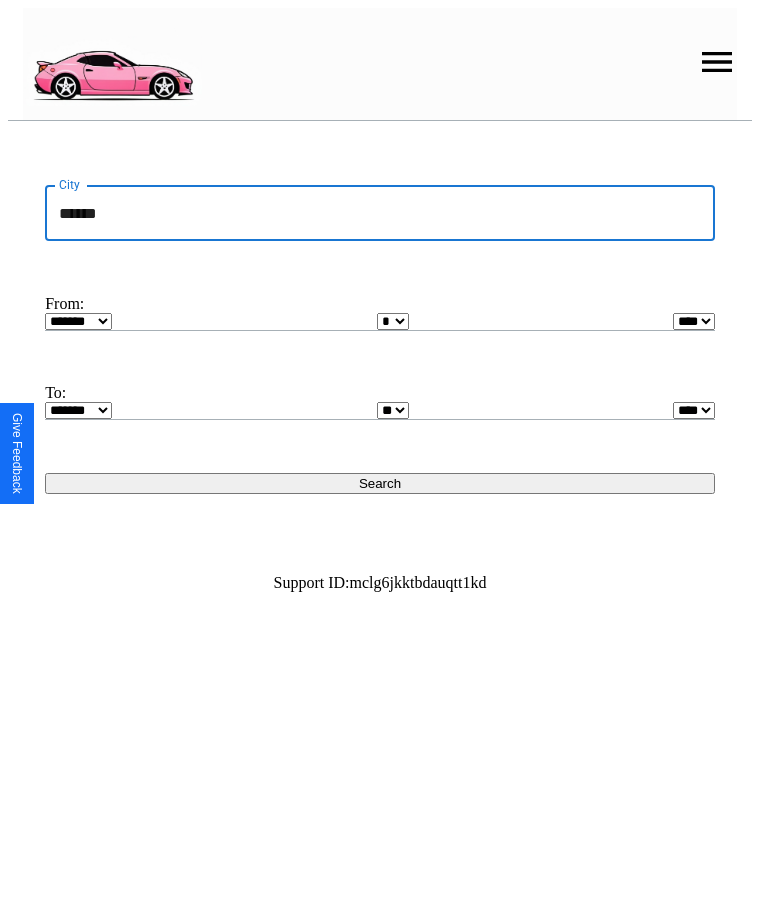 type on "******" 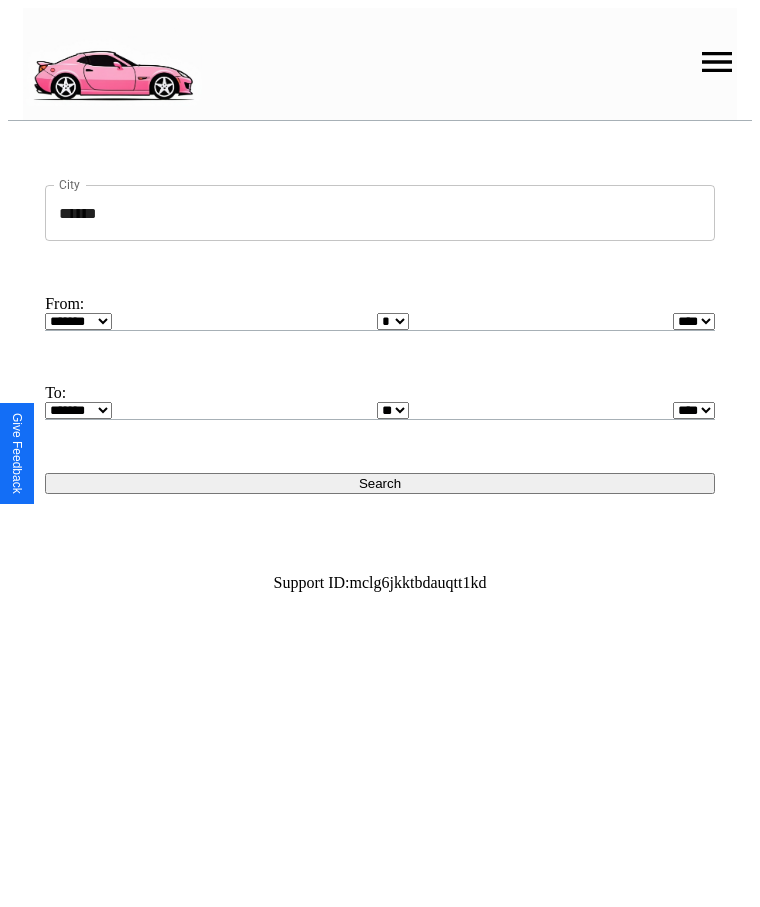 click on "******* ******** ***** ***** *** **** **** ****** ********* ******* ******** ********" at bounding box center (78, 321) 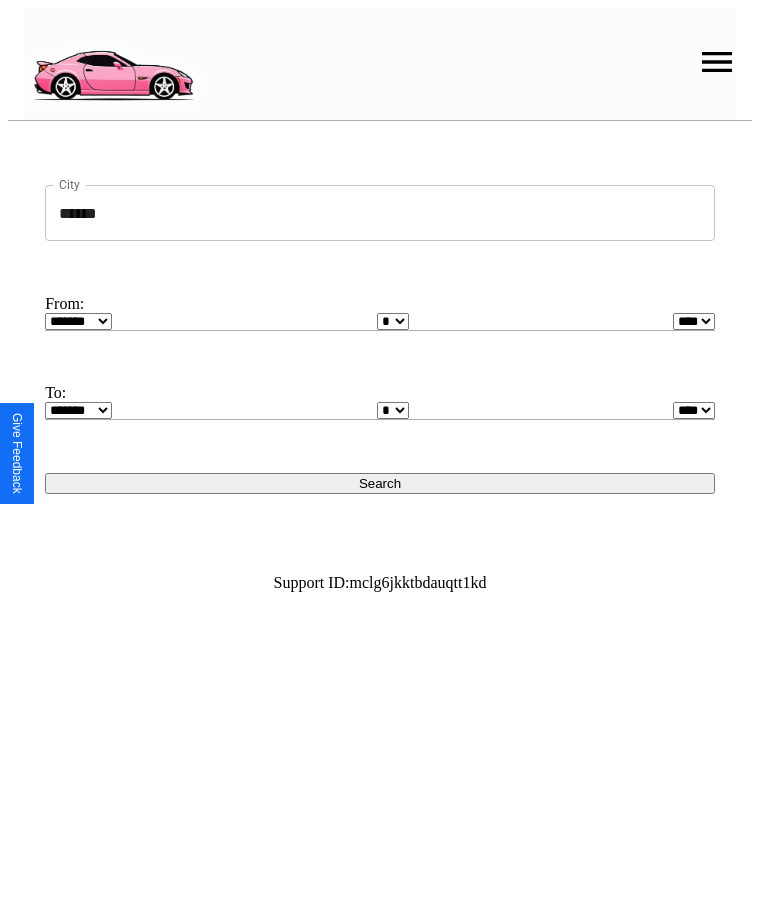 click on "* * * * * * * * * ** ** ** ** ** ** ** ** ** ** ** ** ** ** ** ** ** ** ** ** **" at bounding box center [393, 321] 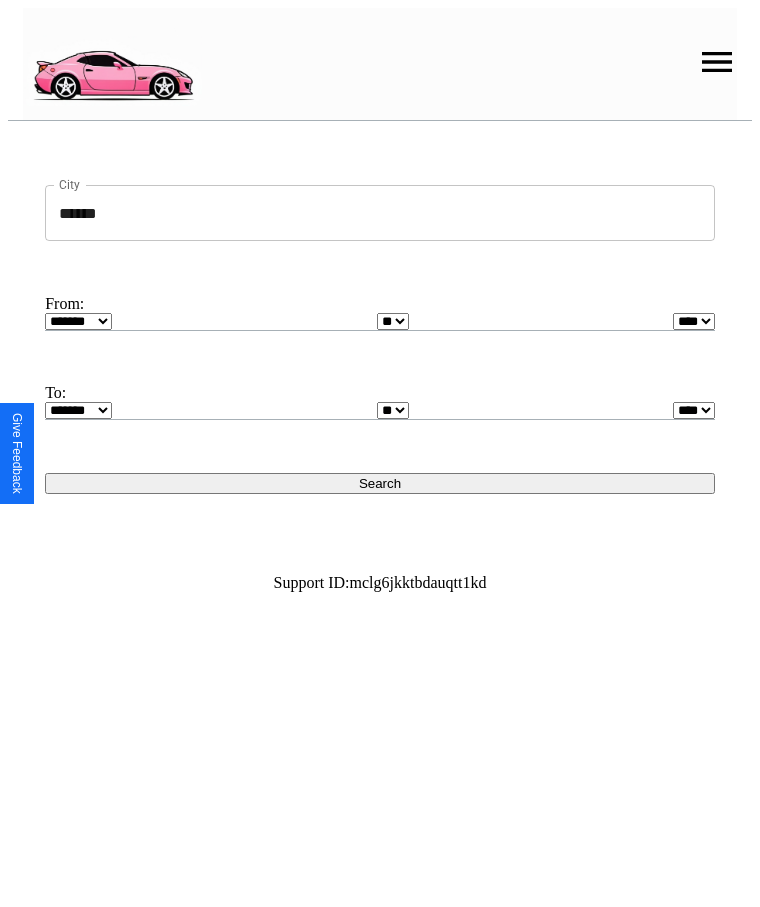 click on "******* ******** ***** ***** *** **** **** ****** ********* ******* ******** ********" at bounding box center [78, 410] 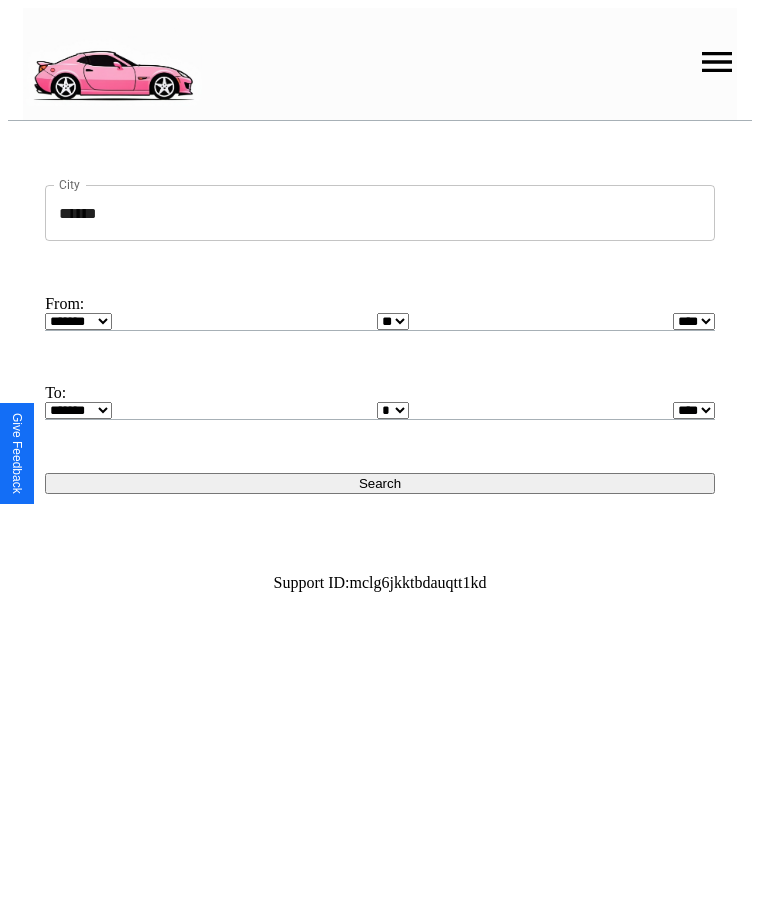 click on "Search" at bounding box center (380, 483) 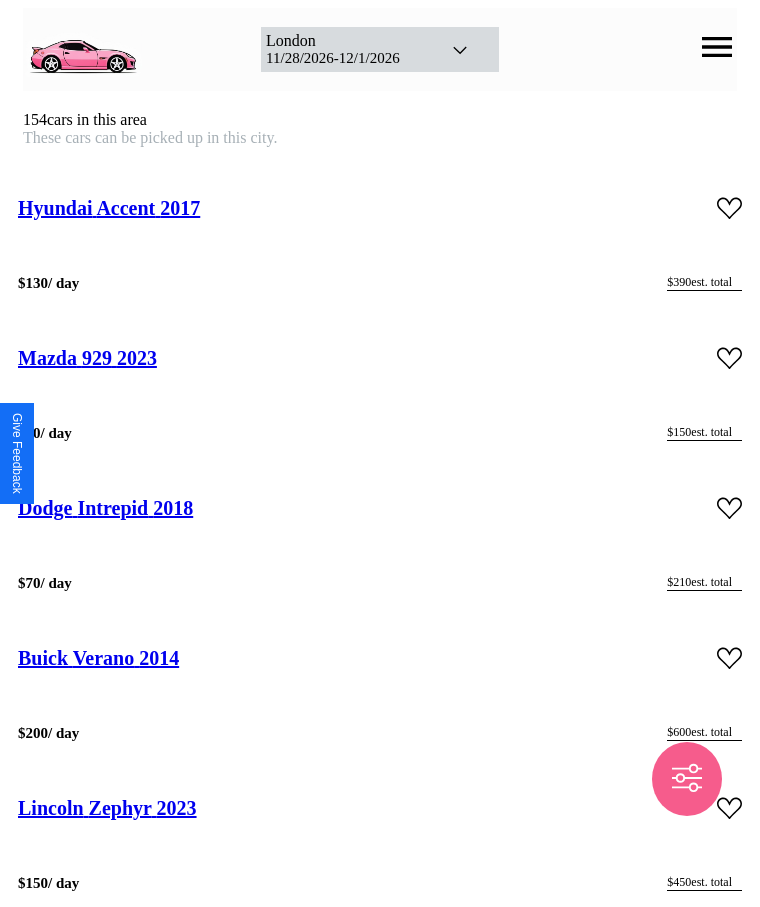 scroll, scrollTop: 11898, scrollLeft: 0, axis: vertical 